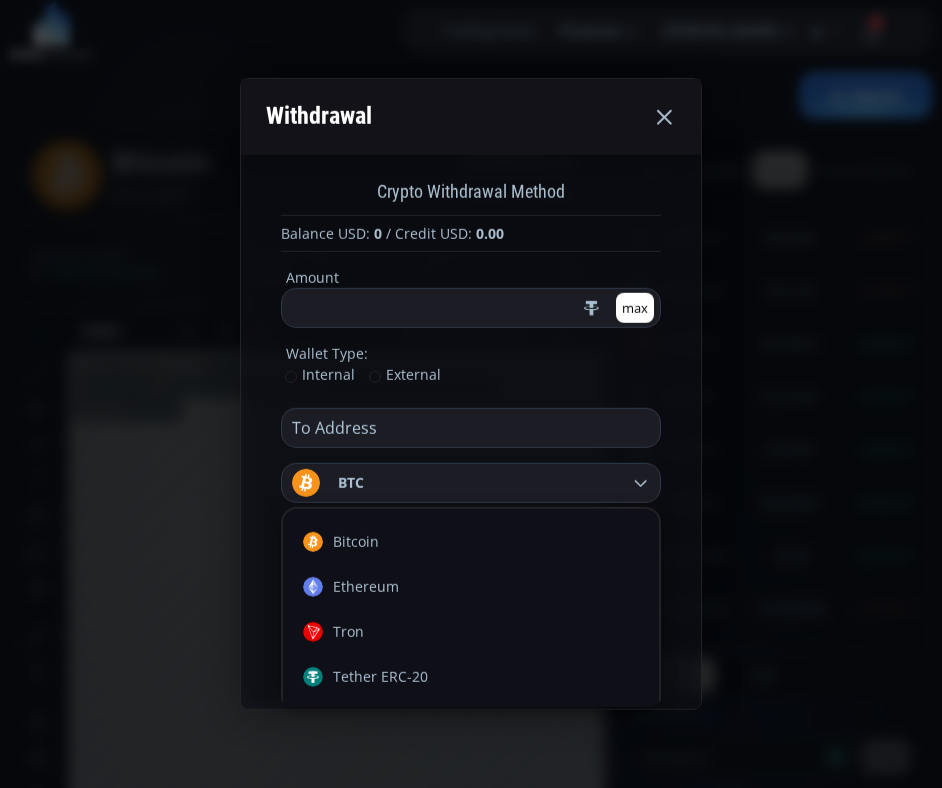 scroll, scrollTop: 0, scrollLeft: 0, axis: both 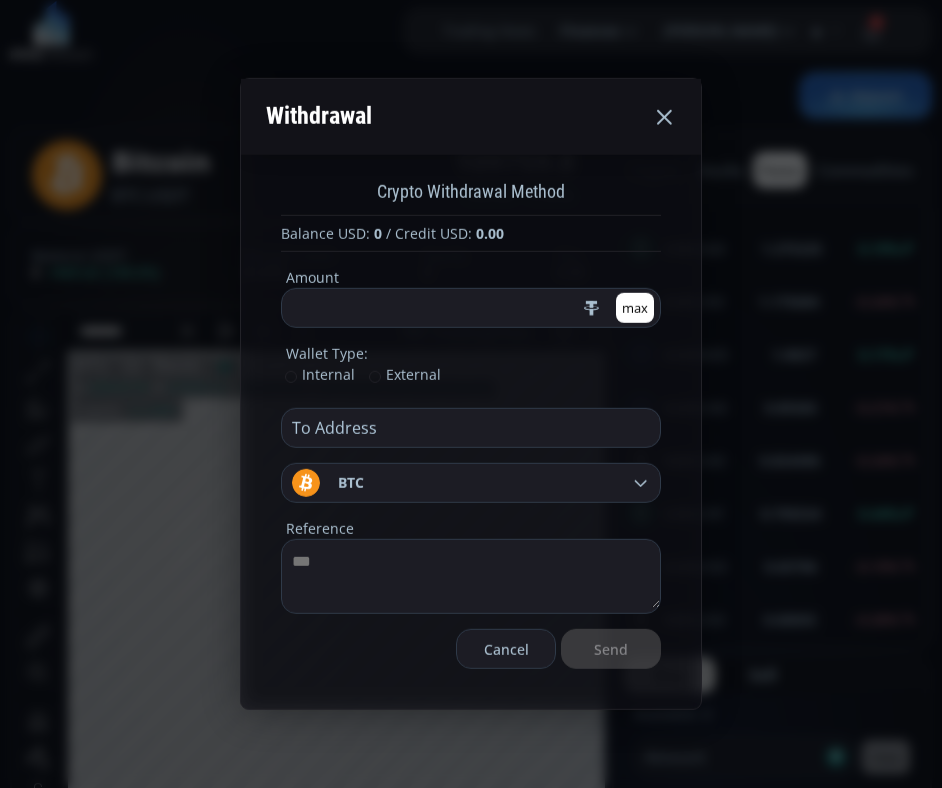 click on "Crypto Withdrawal Method Balance USD:  0  / Credit USD:  0.00 Amount * max Wallet Type:   Internal   External To Address *** BTC  Bitcoin  Ethereum  Tron  Tether ERC-20  Tether TRC-20 Reference Cancel Send" 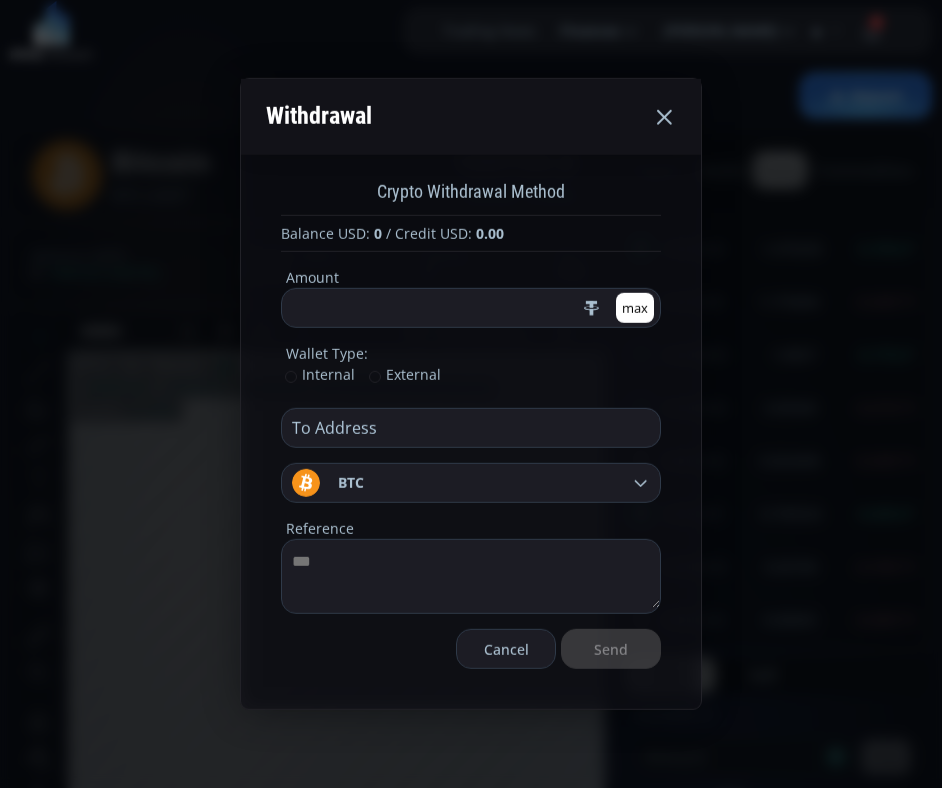 click 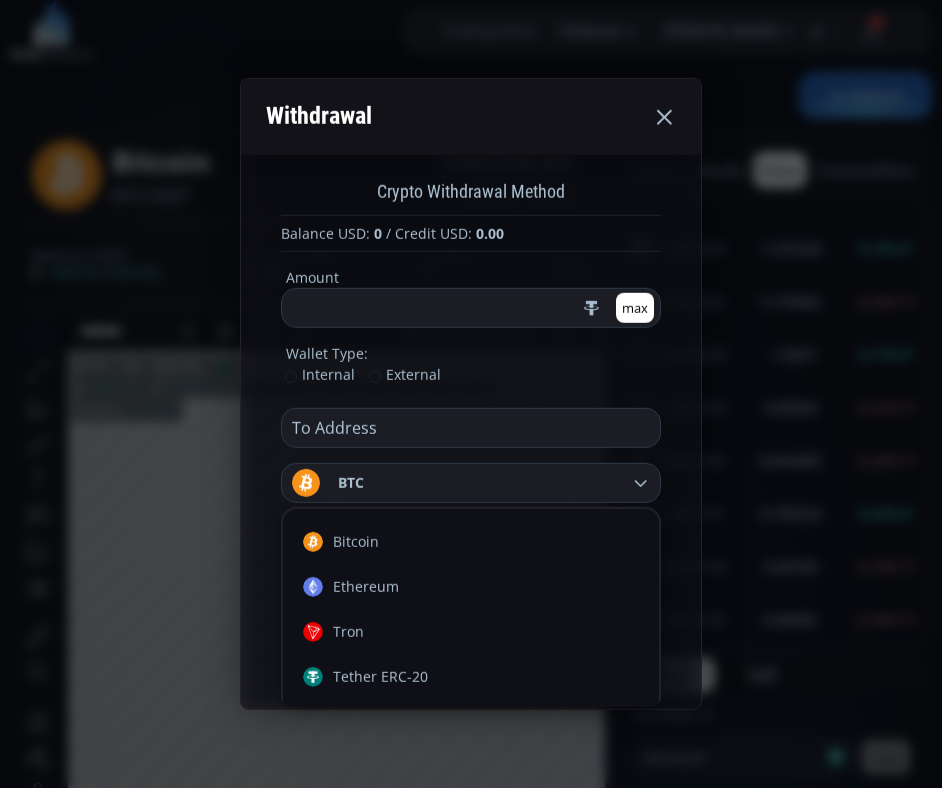 scroll, scrollTop: 0, scrollLeft: 0, axis: both 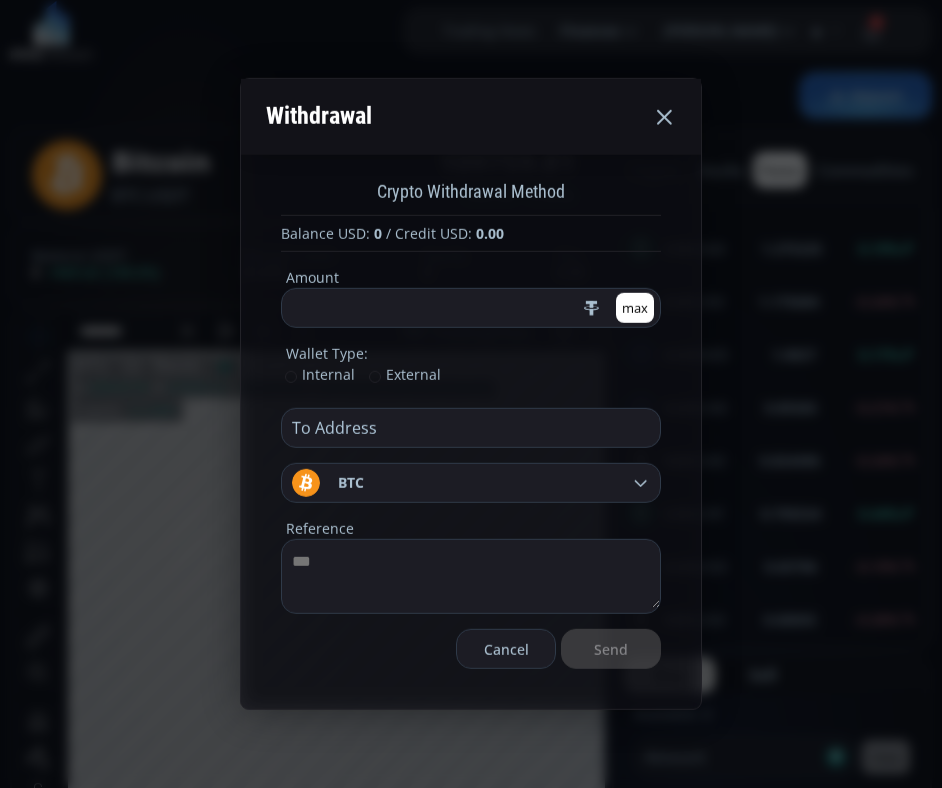 click 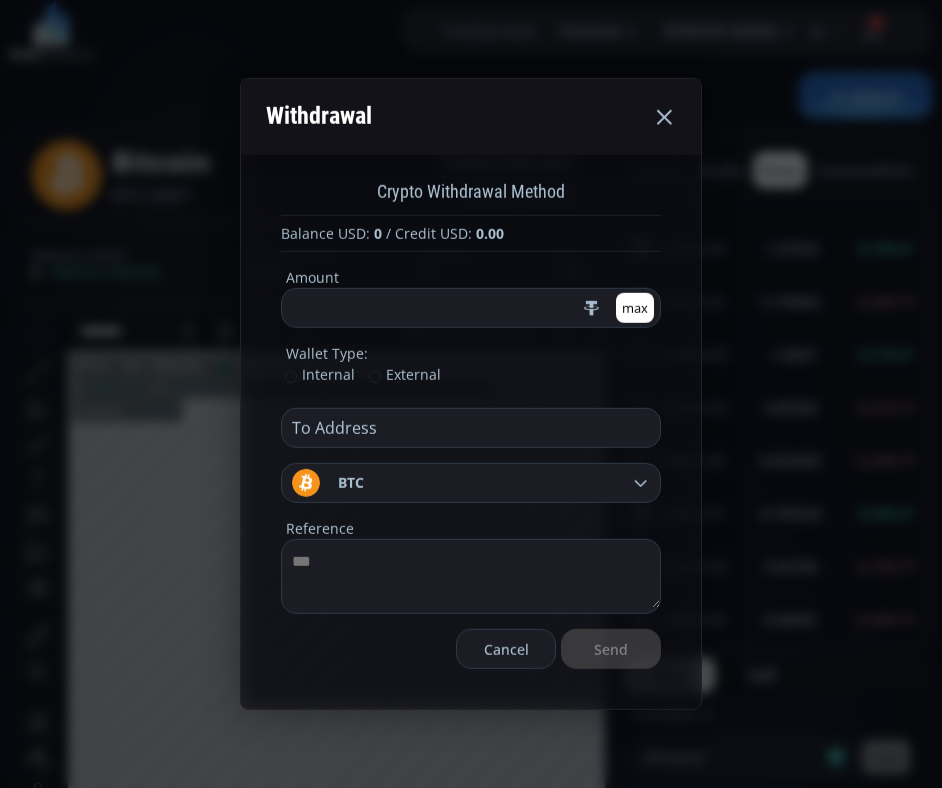 click at bounding box center [471, 574] 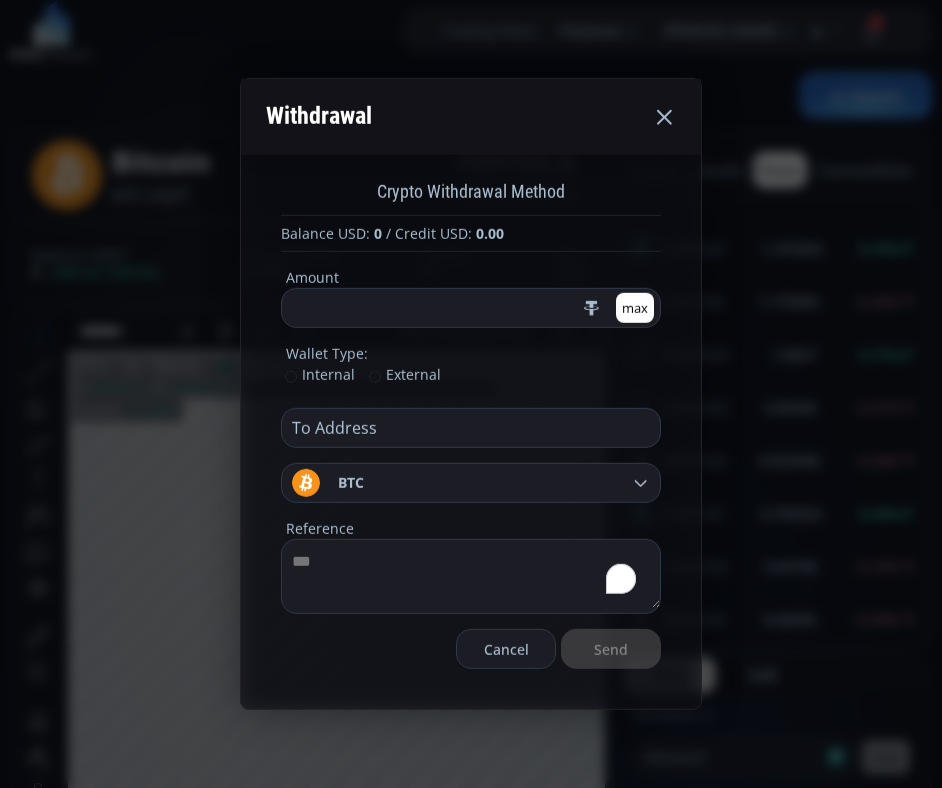 click 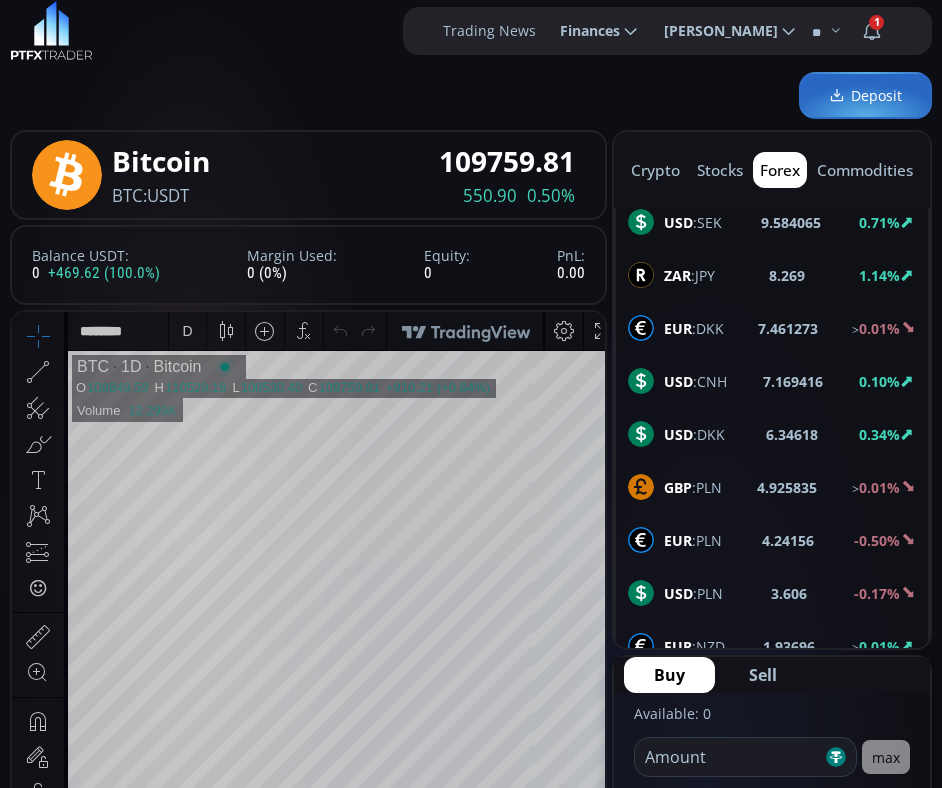 scroll, scrollTop: 0, scrollLeft: 0, axis: both 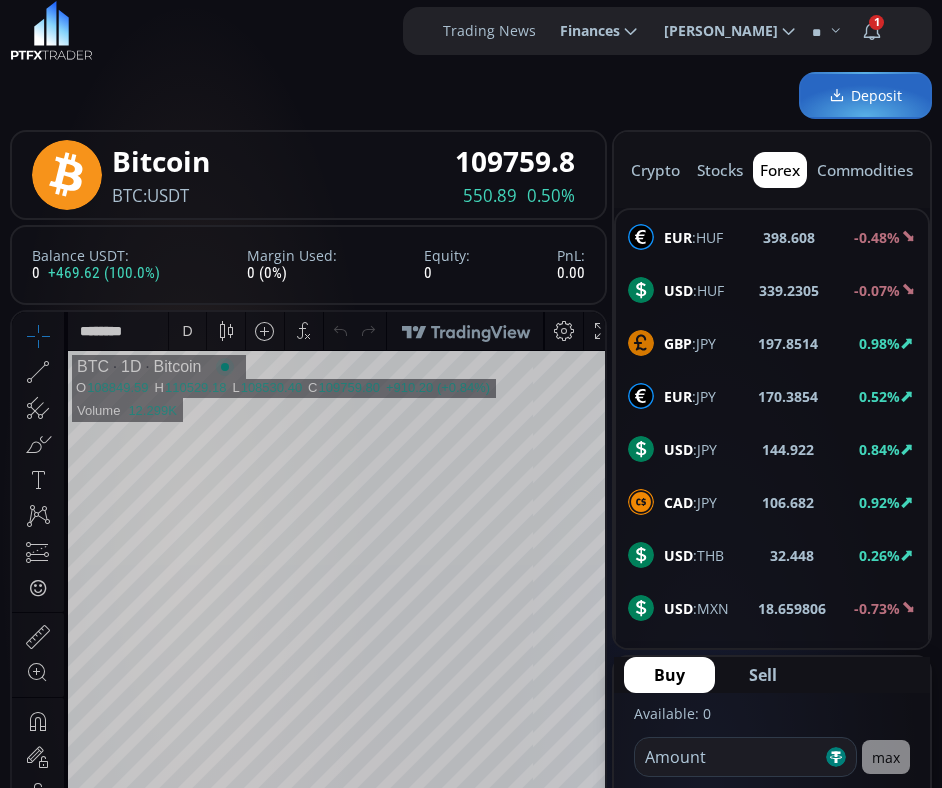click on "Finances" 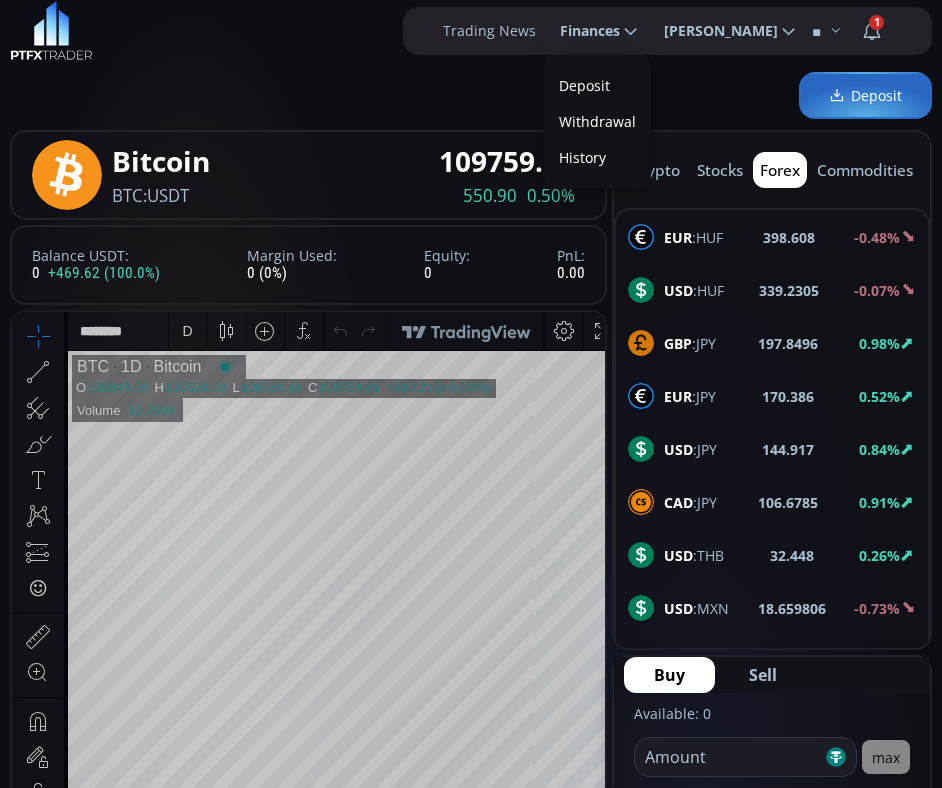 scroll, scrollTop: 0, scrollLeft: 0, axis: both 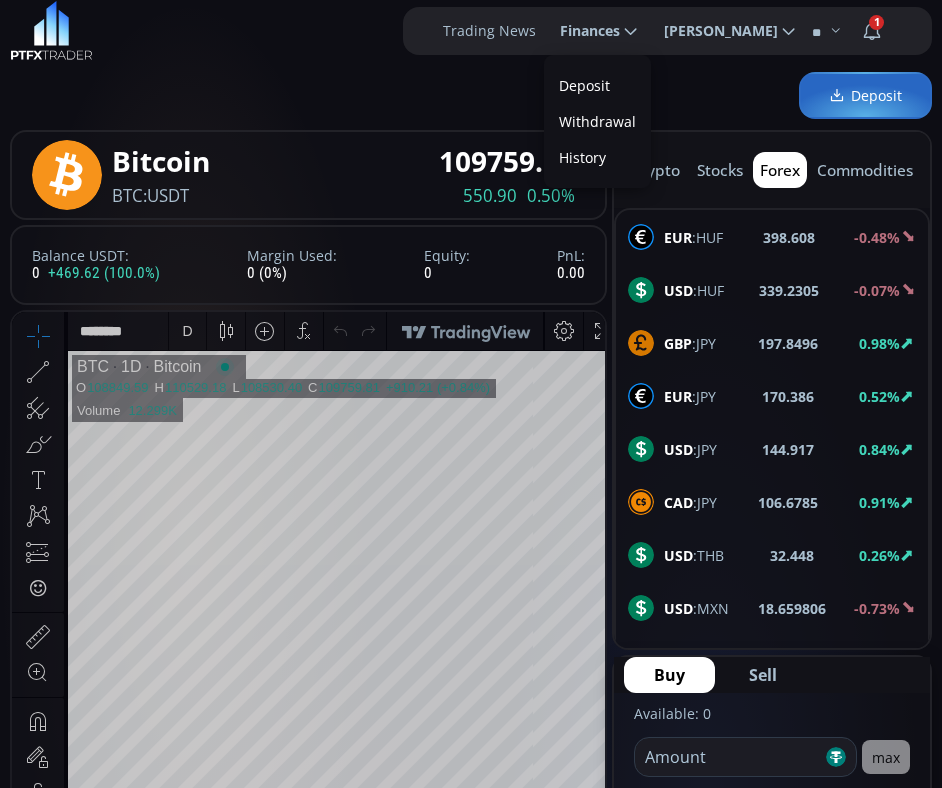 click on "History" at bounding box center (597, 157) 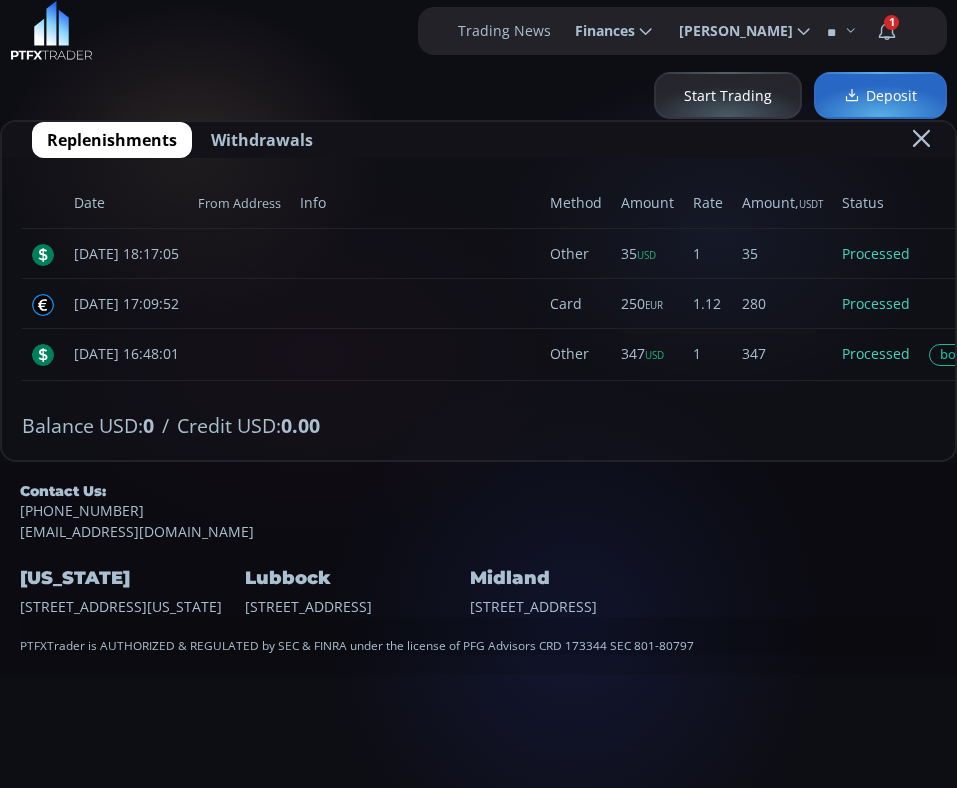 click on "Withdrawals" at bounding box center [262, 140] 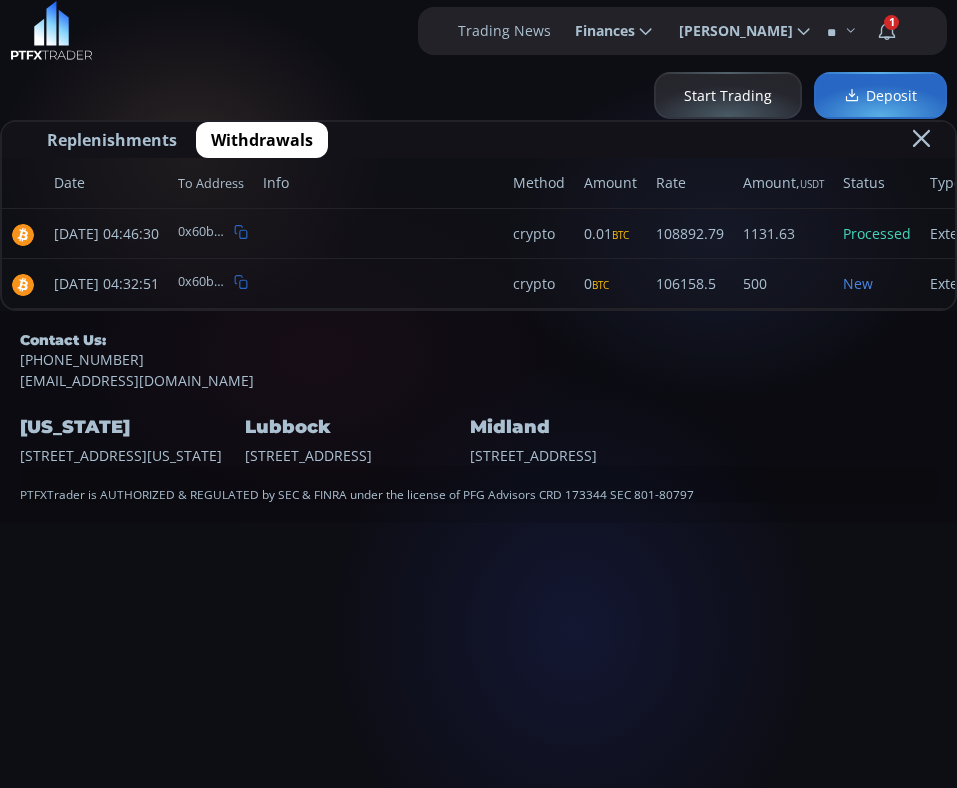 click 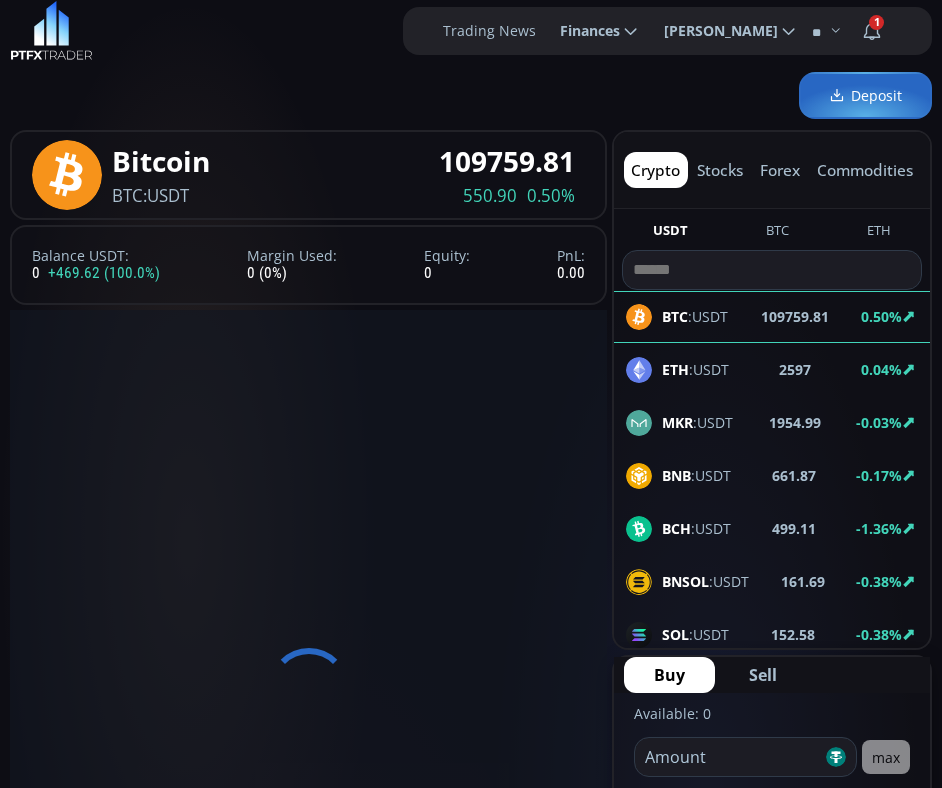 scroll, scrollTop: 0, scrollLeft: 0, axis: both 